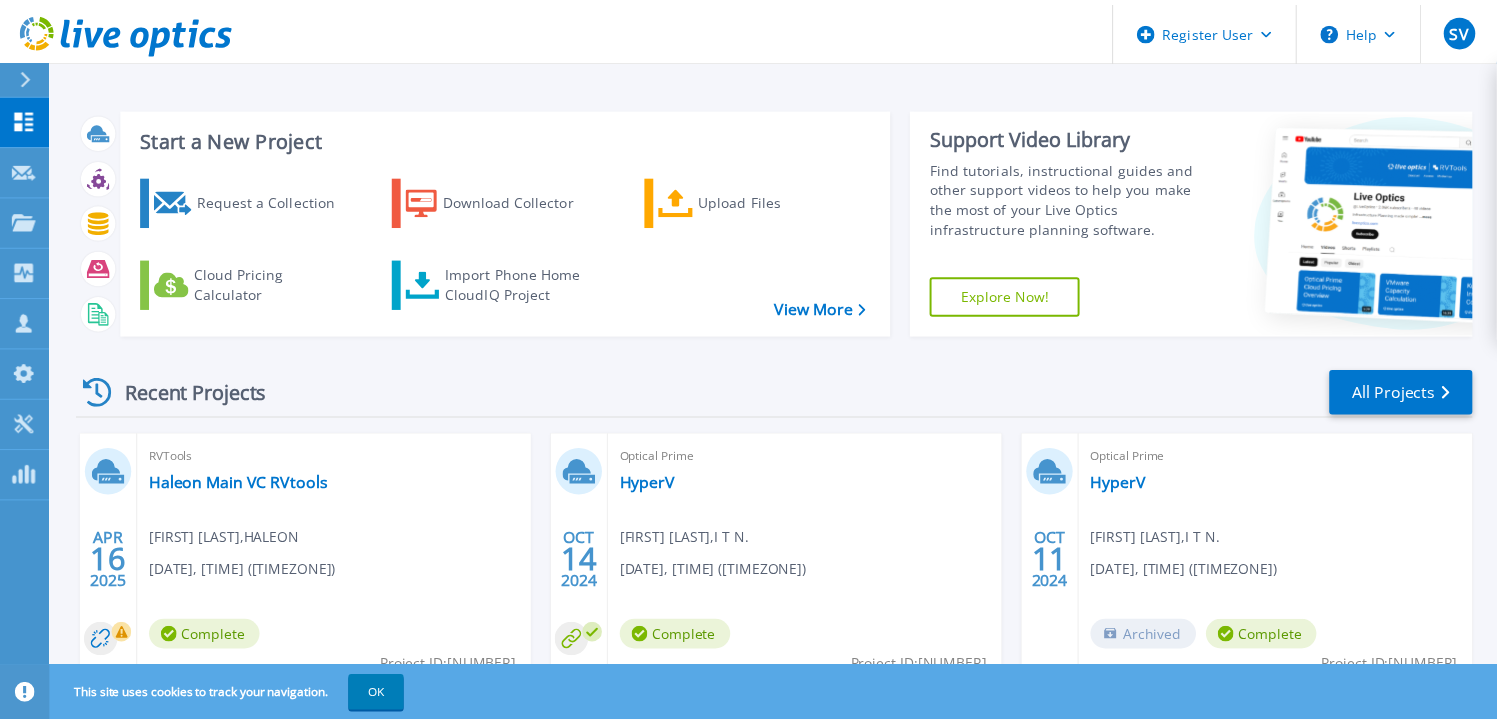 scroll, scrollTop: 0, scrollLeft: 0, axis: both 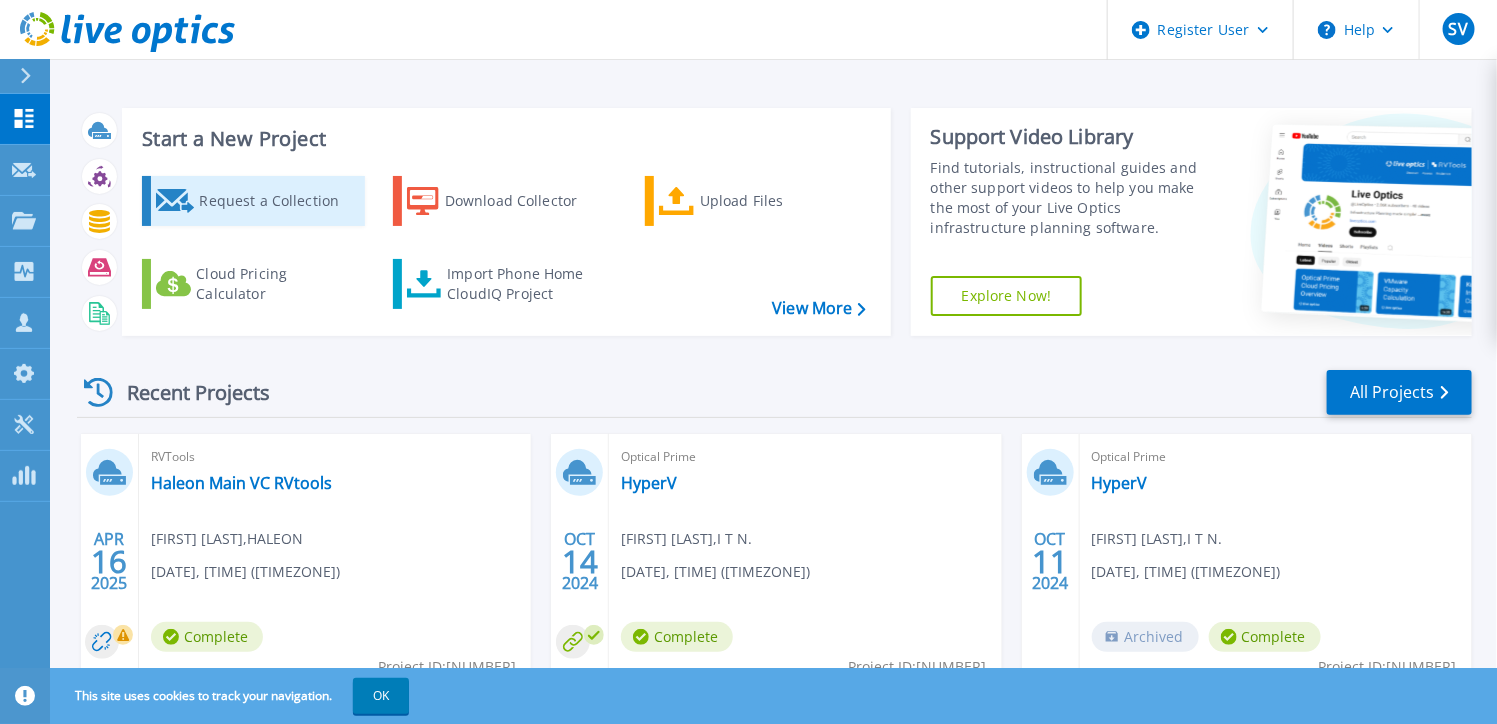 click on "Request a Collection" at bounding box center (279, 201) 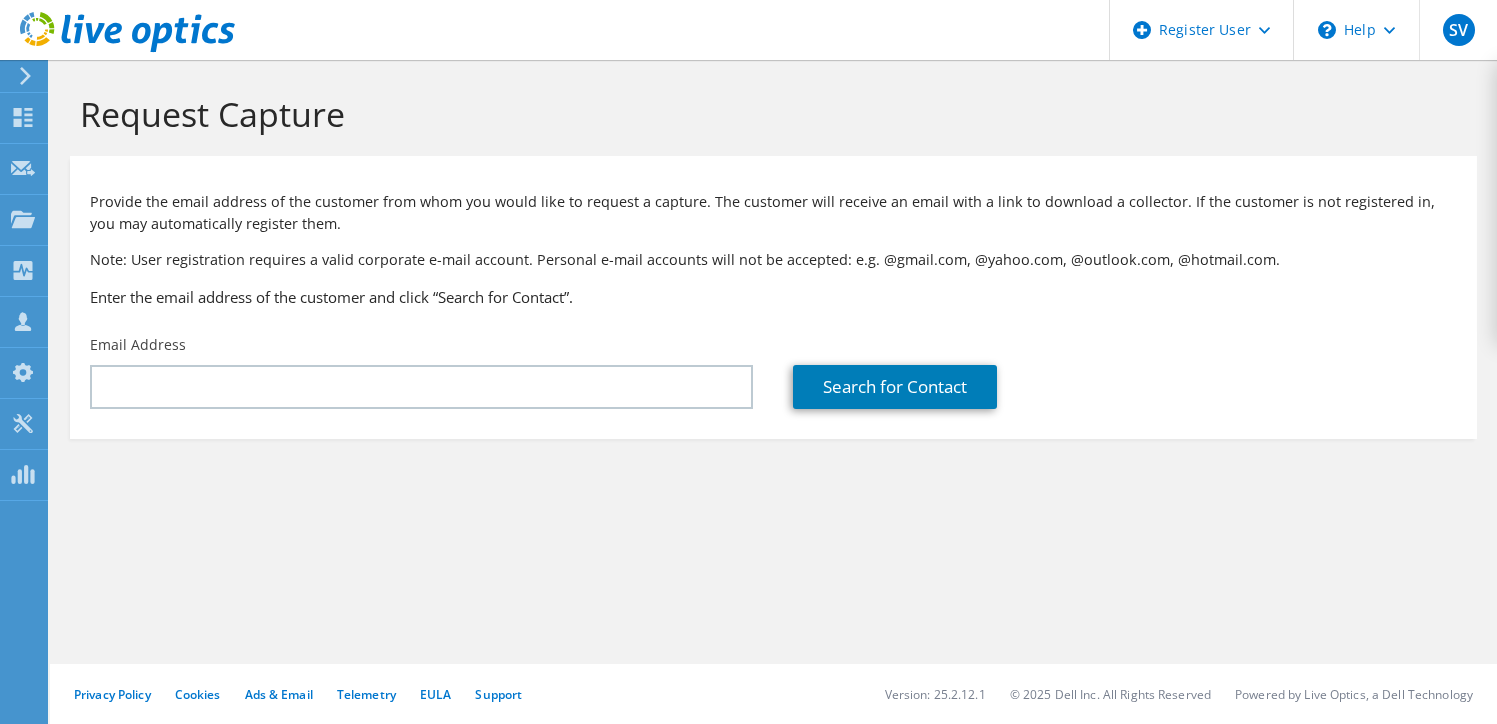 scroll, scrollTop: 0, scrollLeft: 0, axis: both 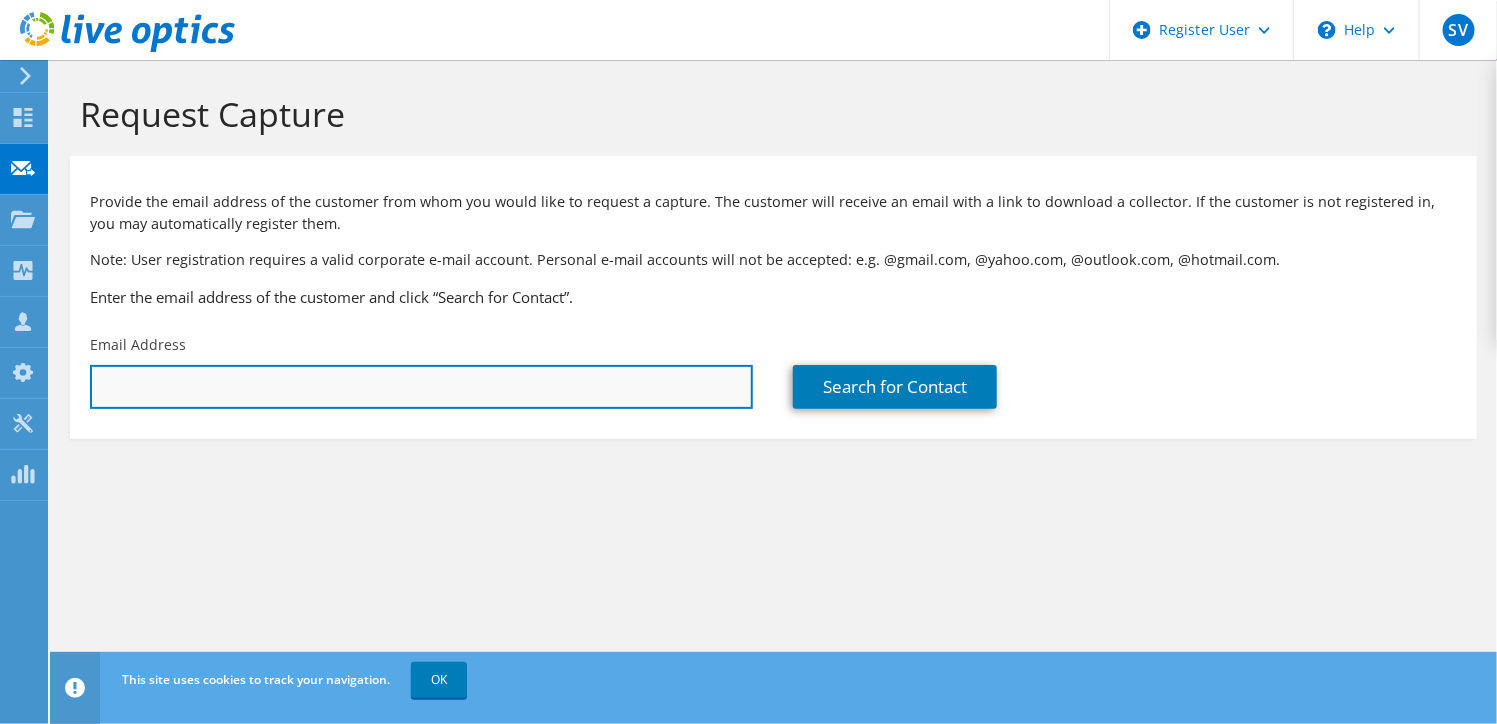 click at bounding box center [421, 387] 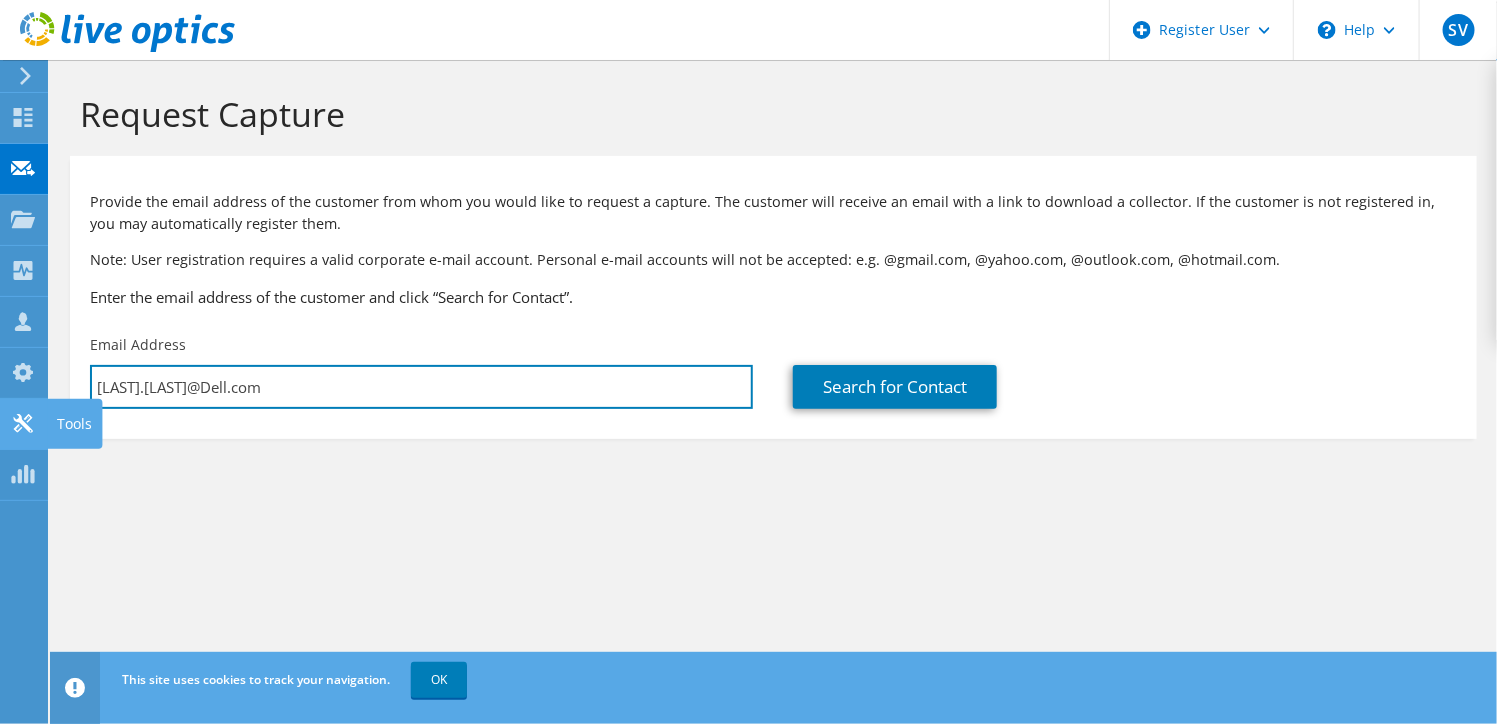 drag, startPoint x: 376, startPoint y: 401, endPoint x: 0, endPoint y: 407, distance: 376.04788 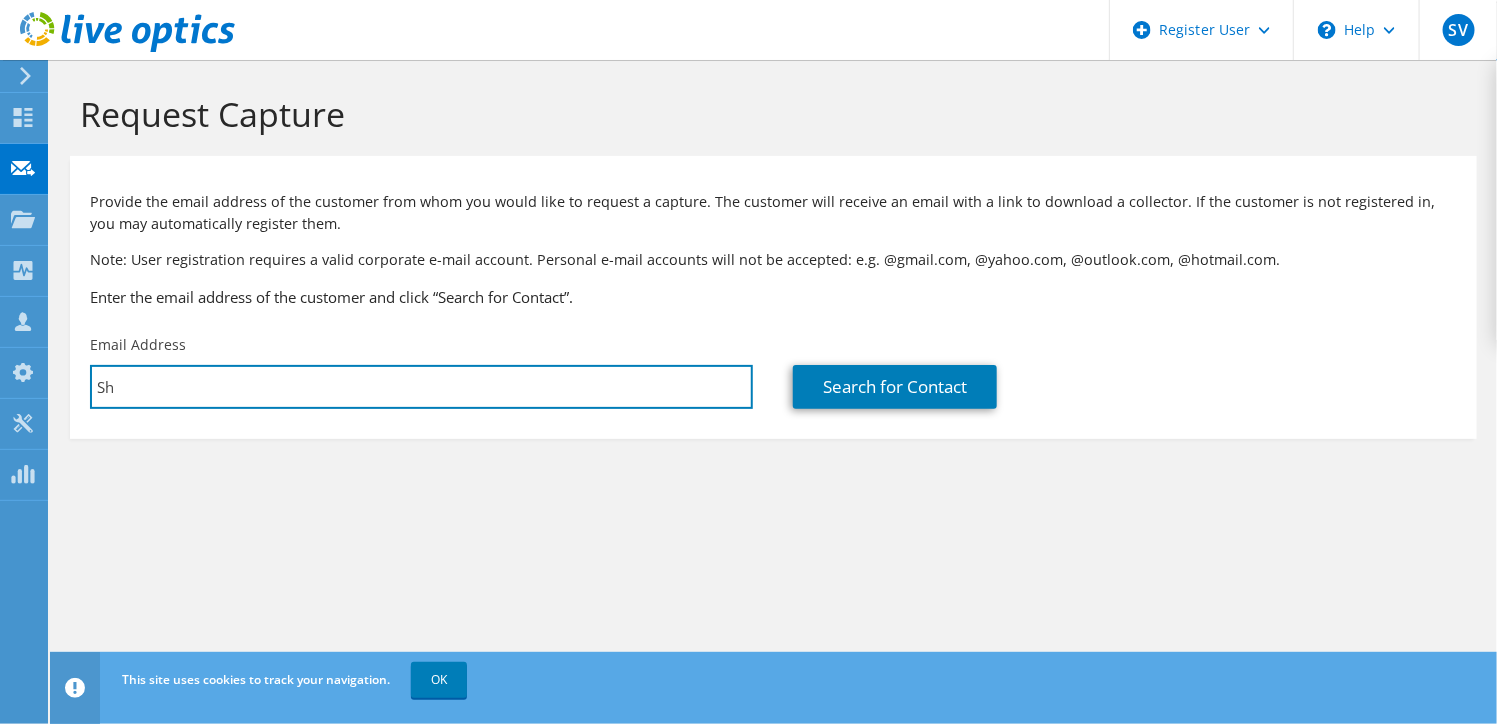 type on "S" 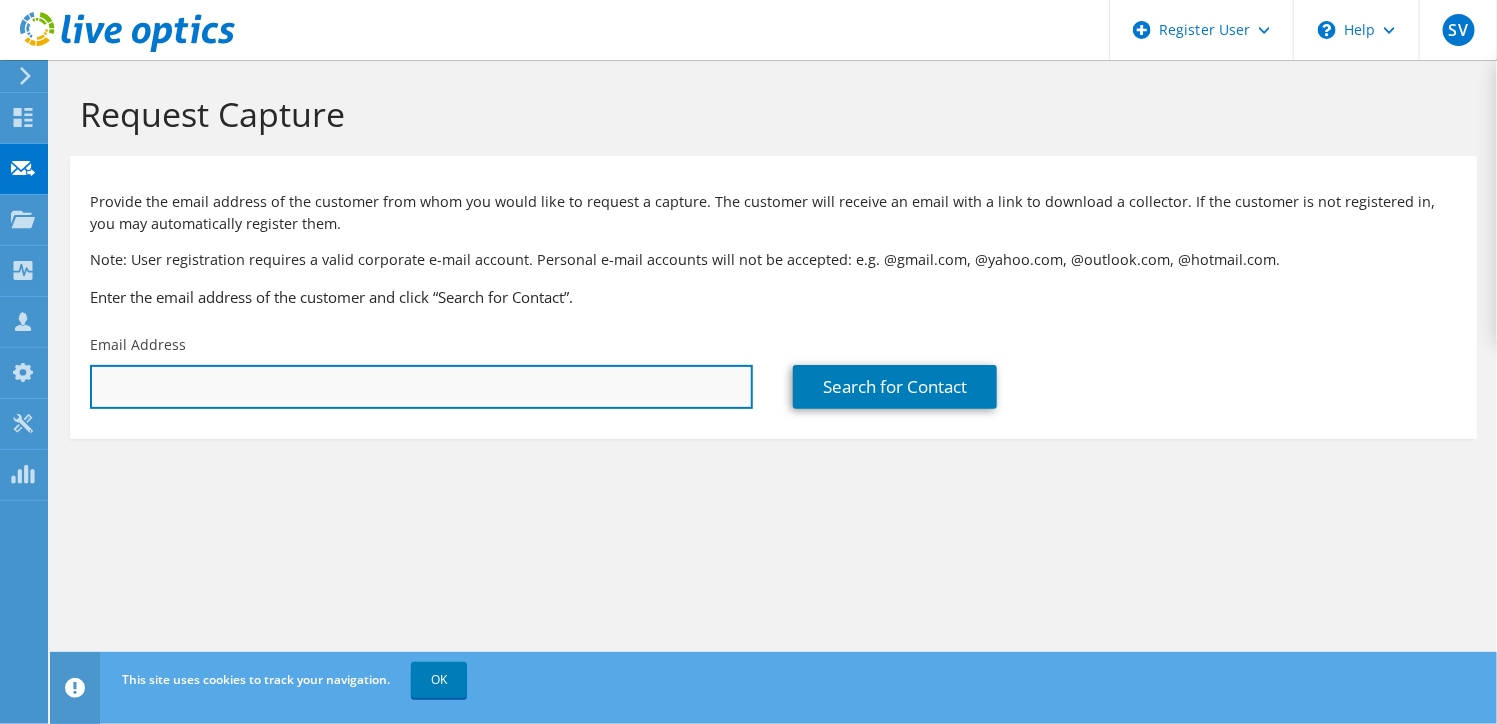 click at bounding box center (421, 387) 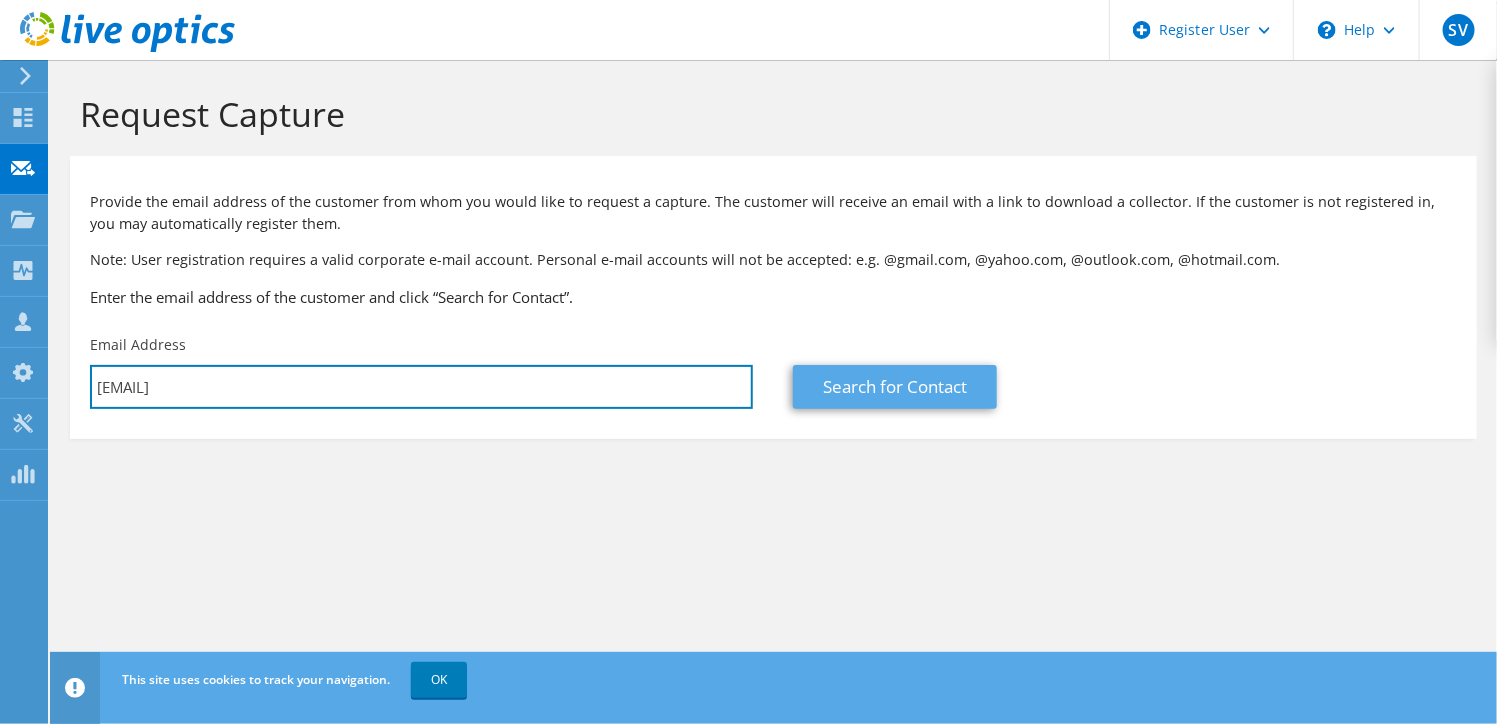 type on "Robert.Saddington@ametek.com" 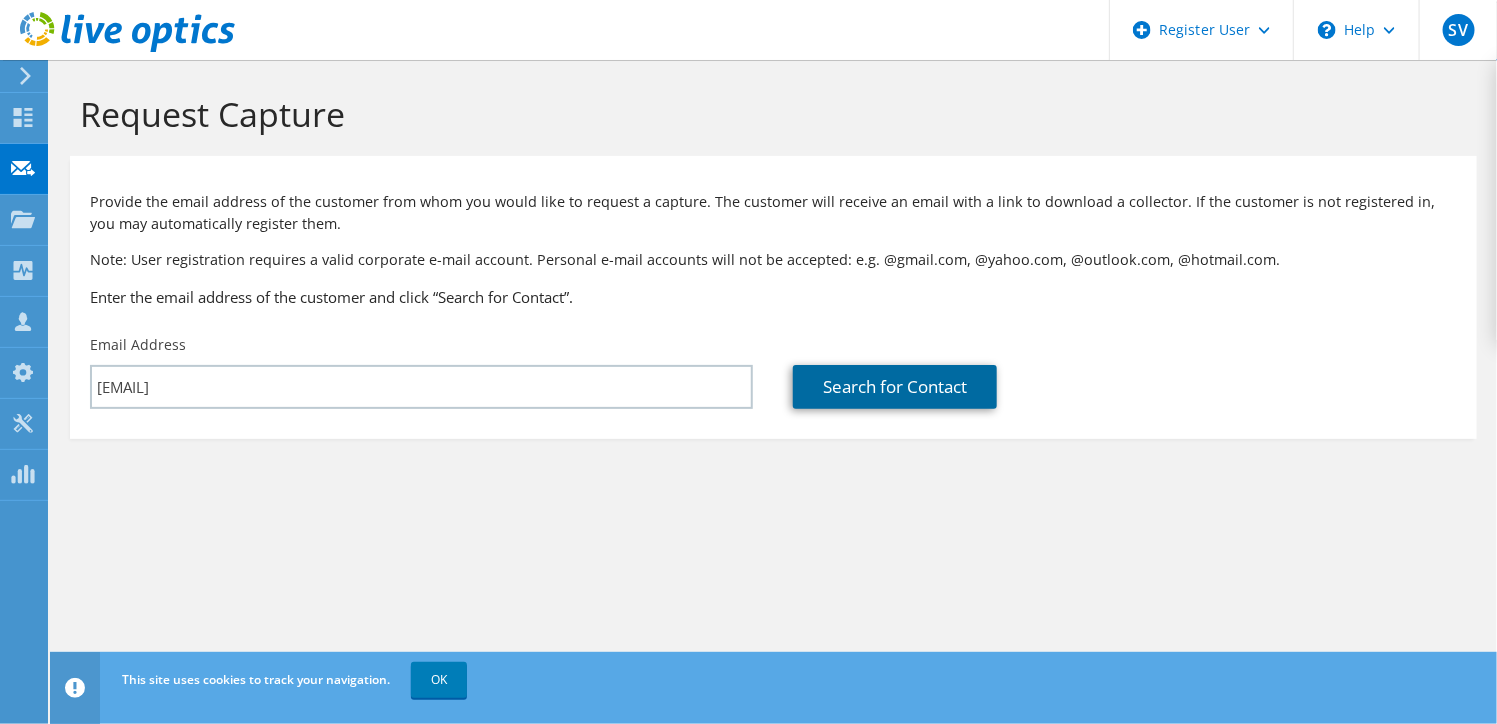 click on "Search for Contact" at bounding box center (895, 387) 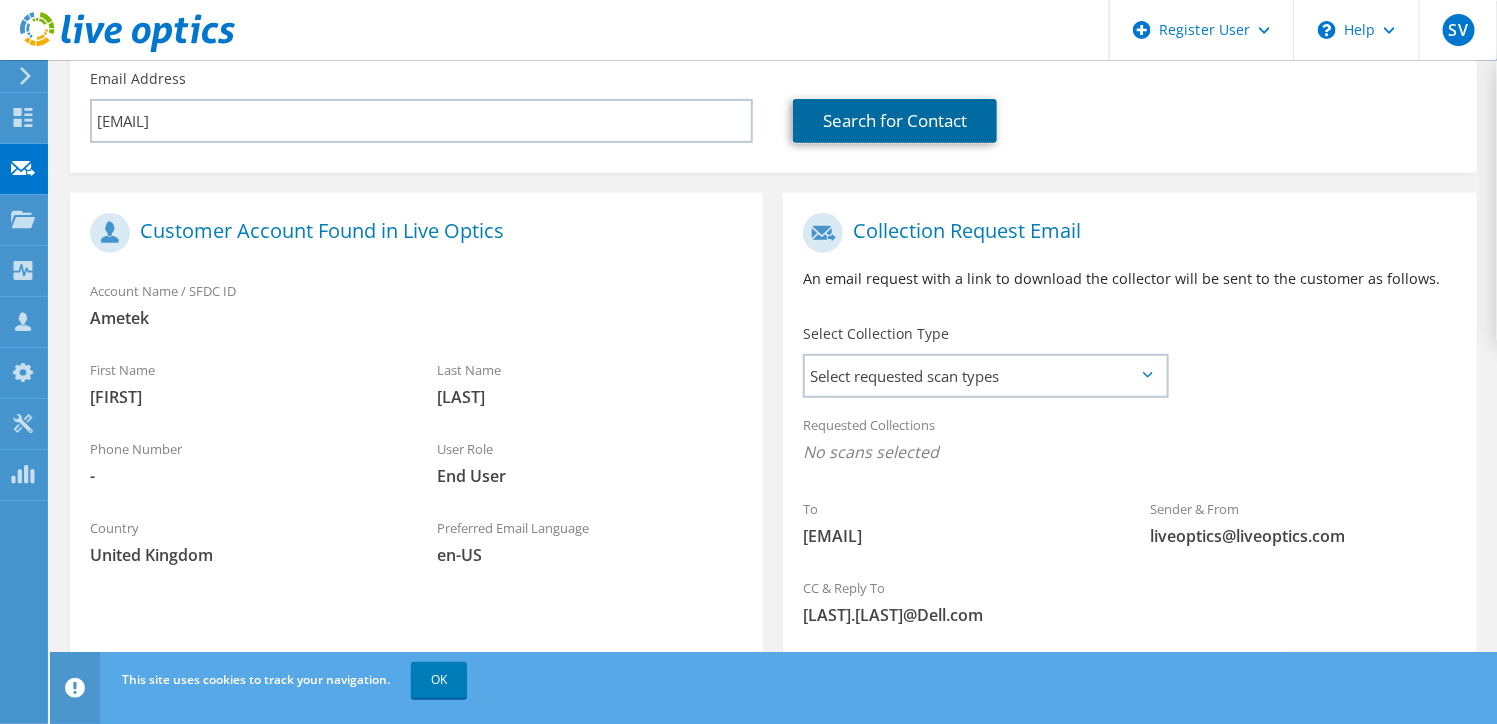 scroll, scrollTop: 400, scrollLeft: 0, axis: vertical 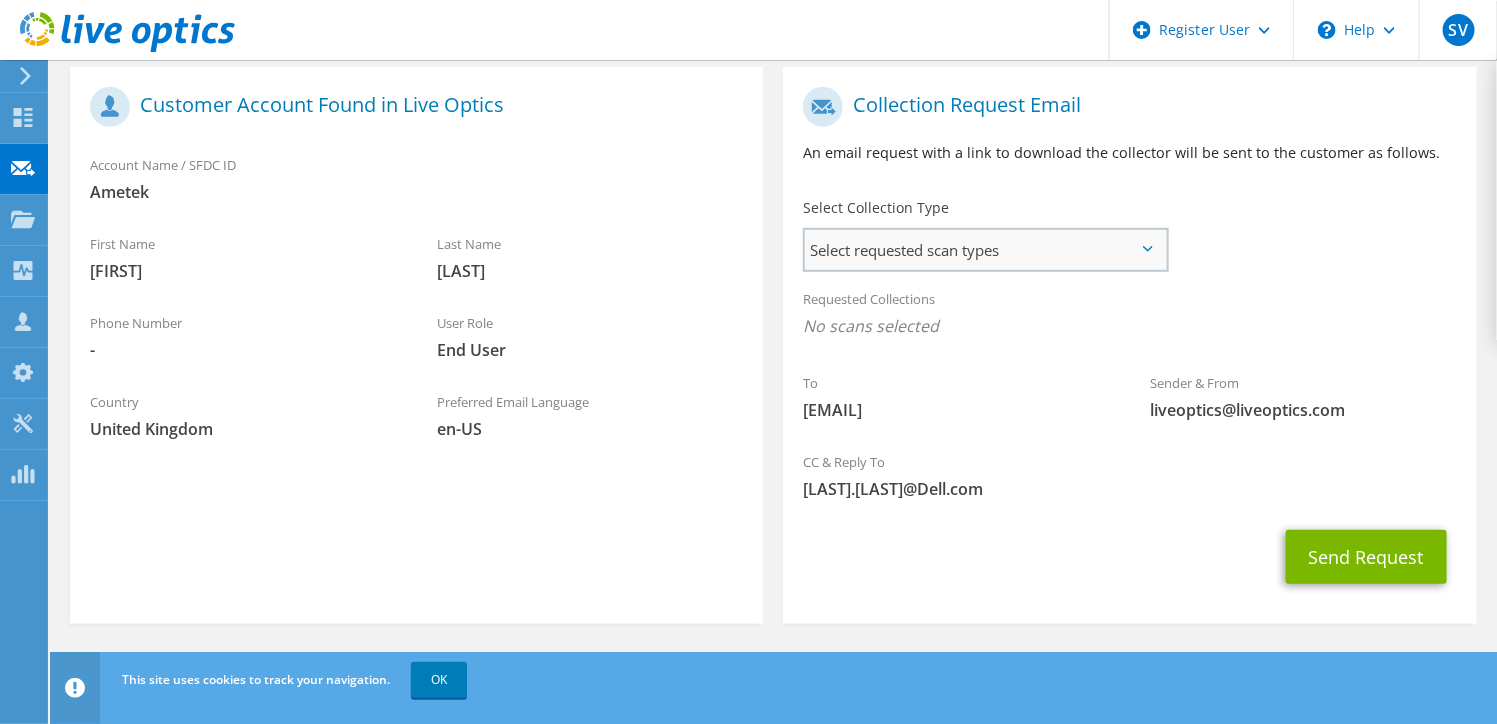 click on "Select requested scan types" at bounding box center [985, 250] 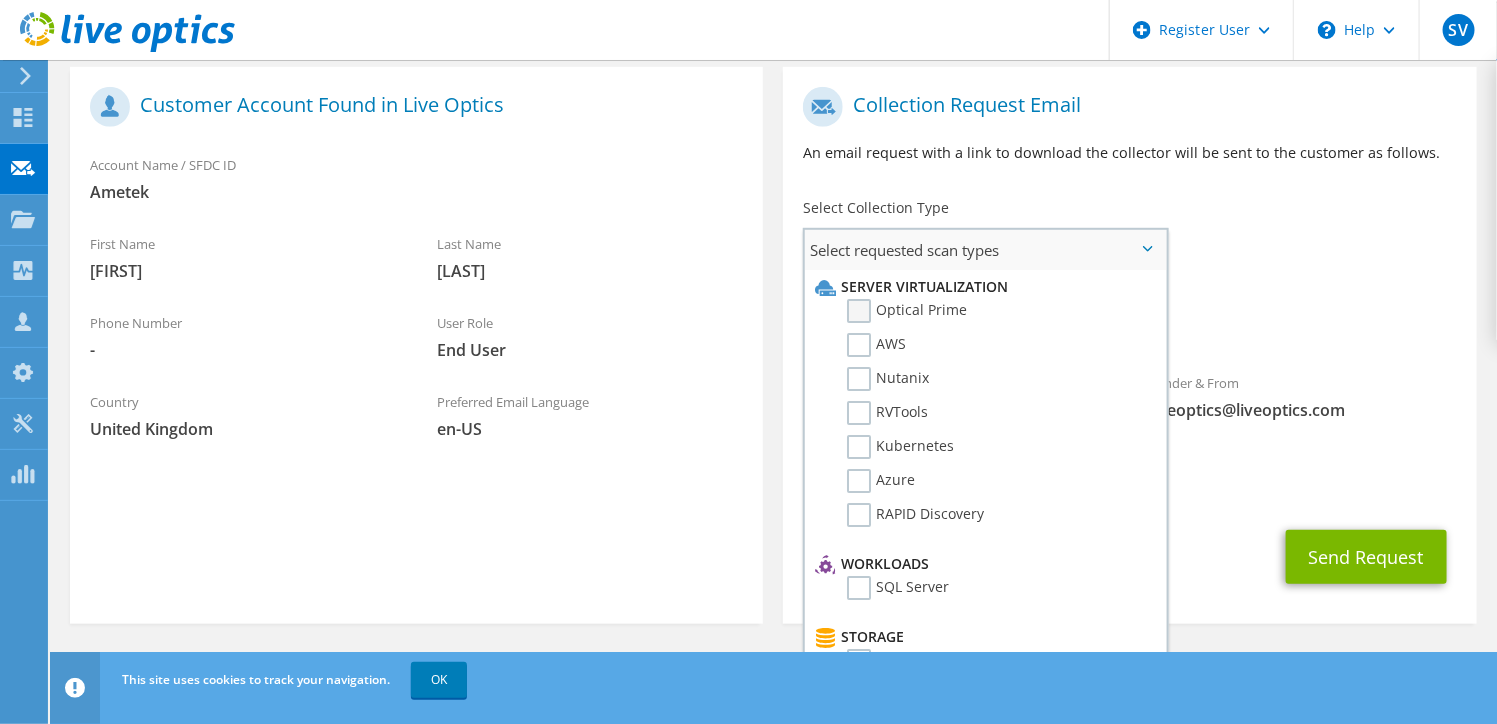 click on "Optical Prime" at bounding box center [907, 311] 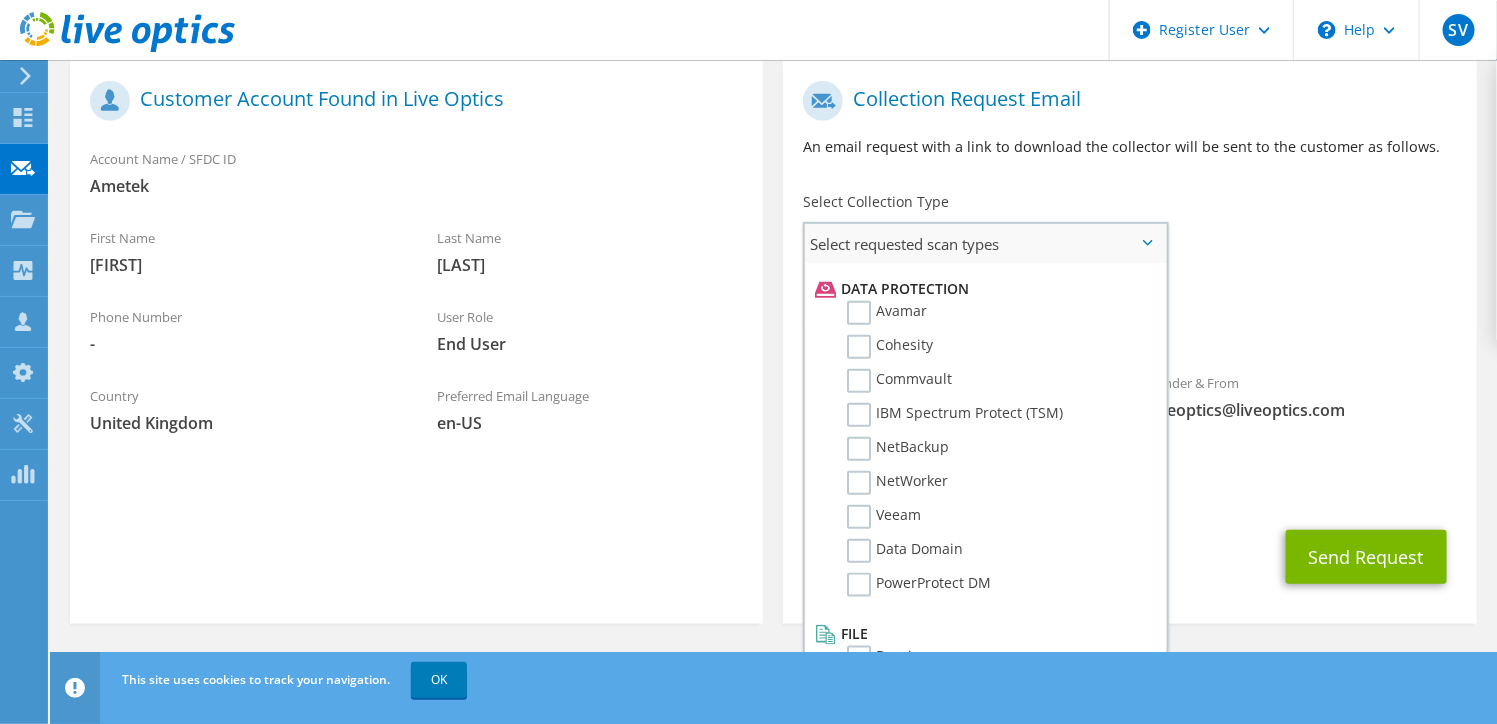 scroll, scrollTop: 884, scrollLeft: 0, axis: vertical 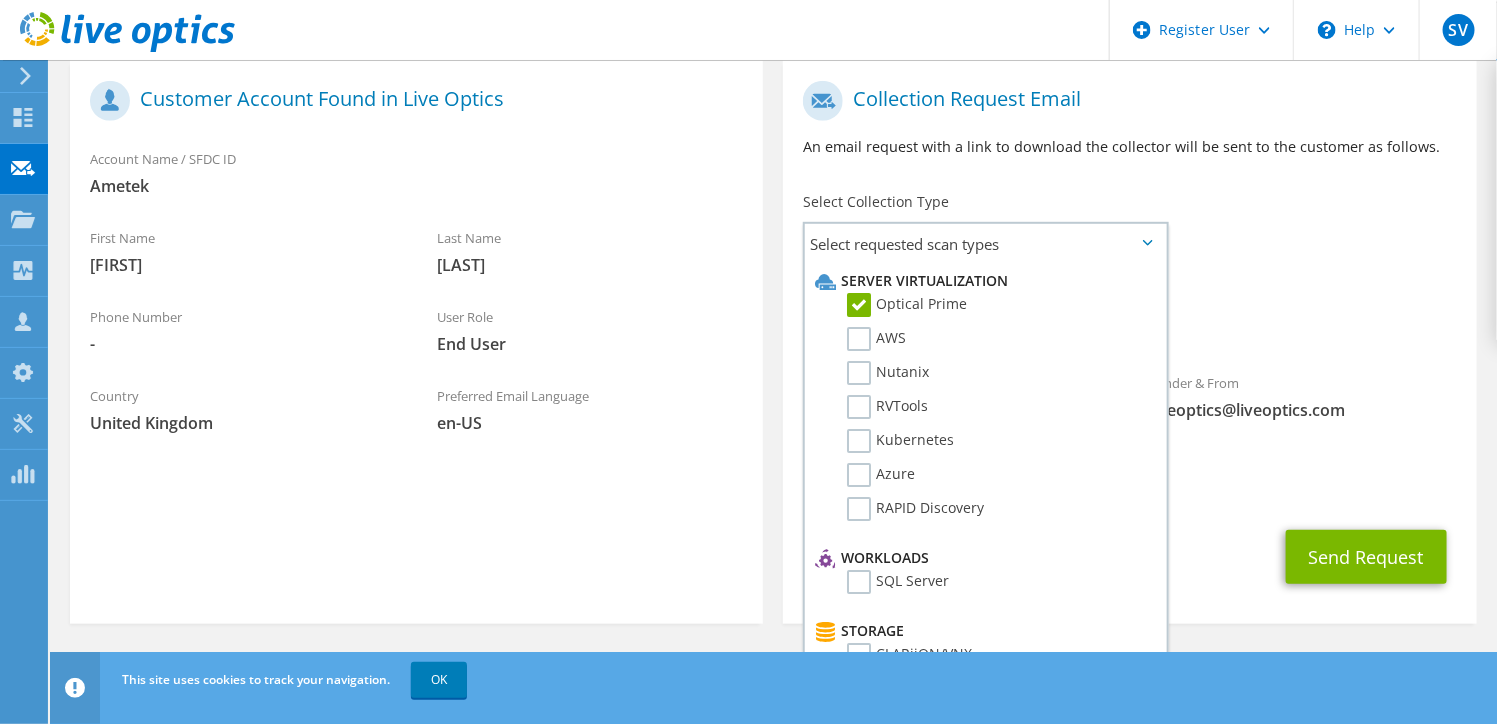 click on "Requested Collections
No scans selected
Optical Prime" at bounding box center [1129, 317] 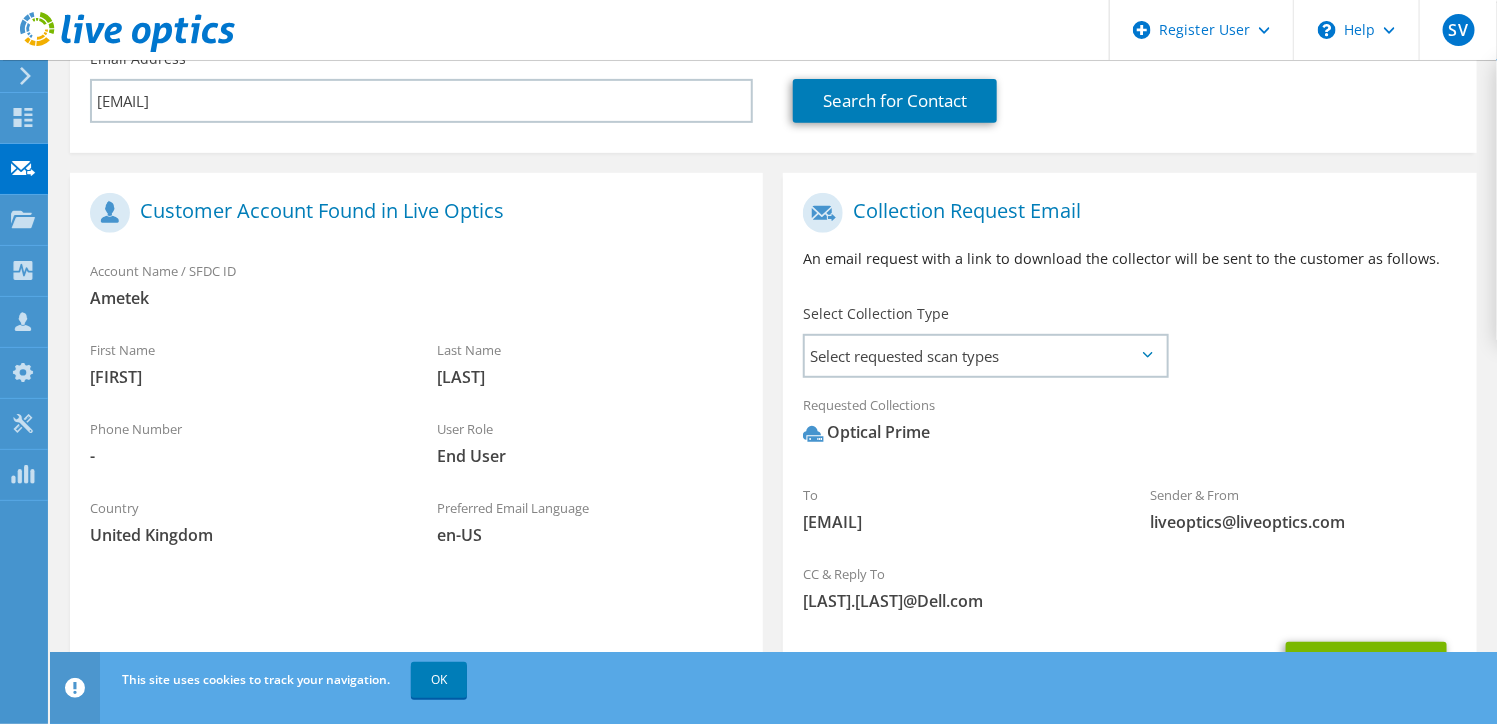 scroll, scrollTop: 180, scrollLeft: 0, axis: vertical 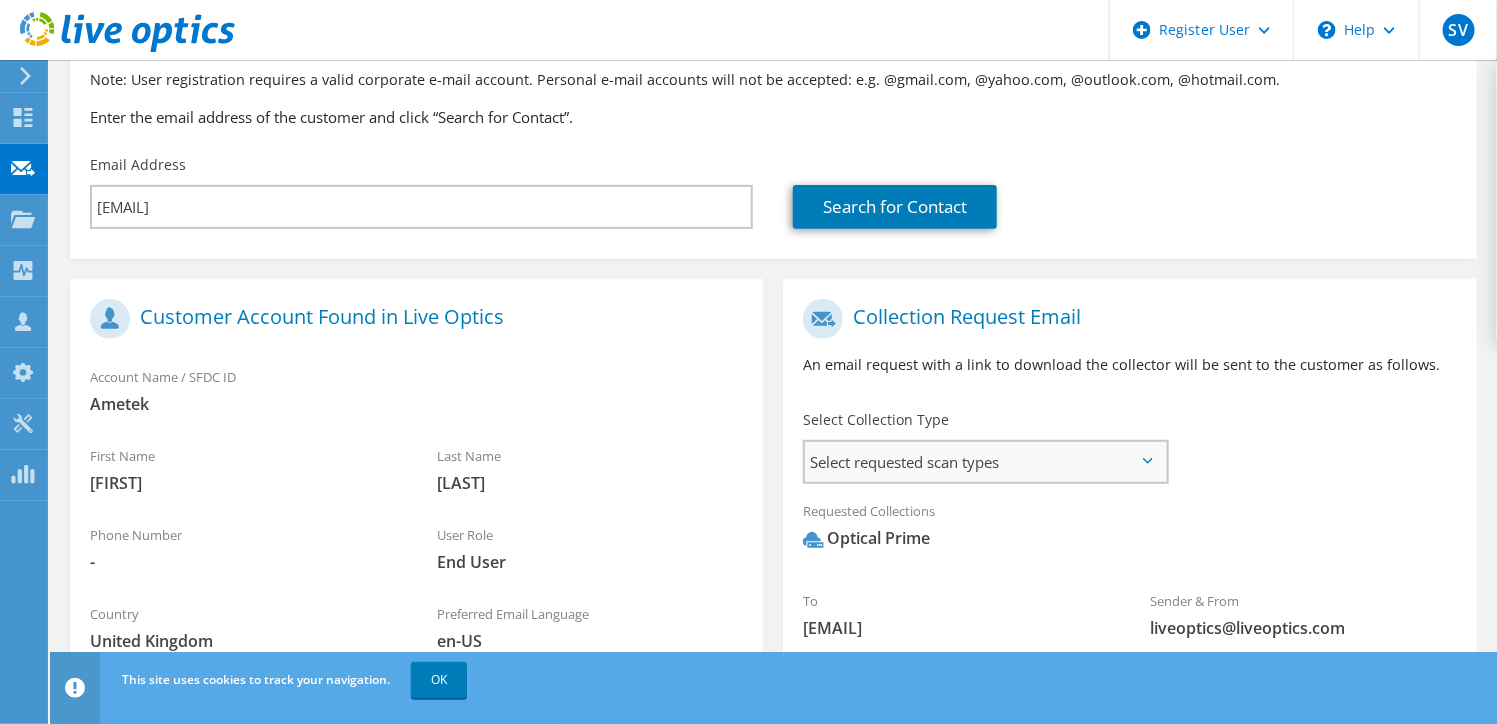 click on "Select requested scan types" at bounding box center [985, 462] 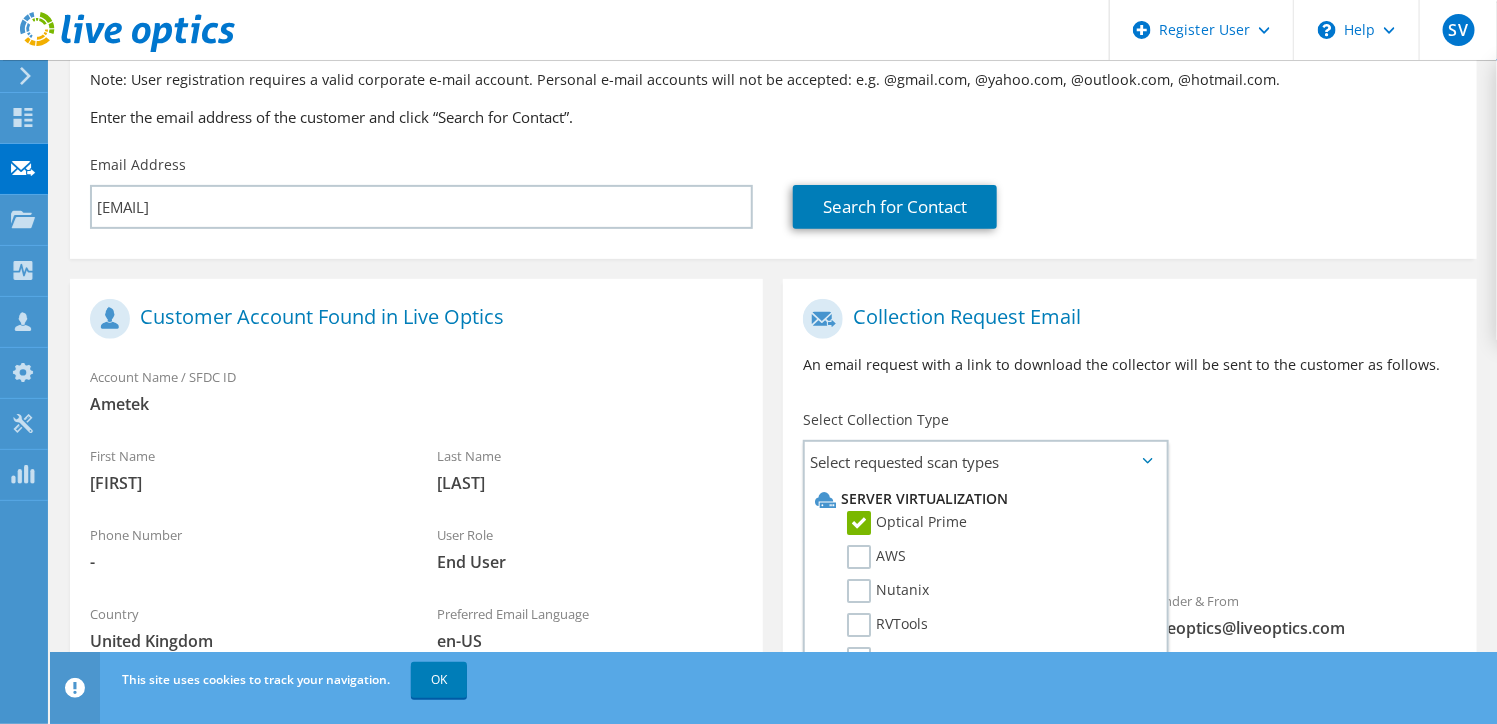 click on "To
Robert.Saddington@ametek.com
Sender & From
liveoptics@liveoptics.com" at bounding box center [1129, 474] 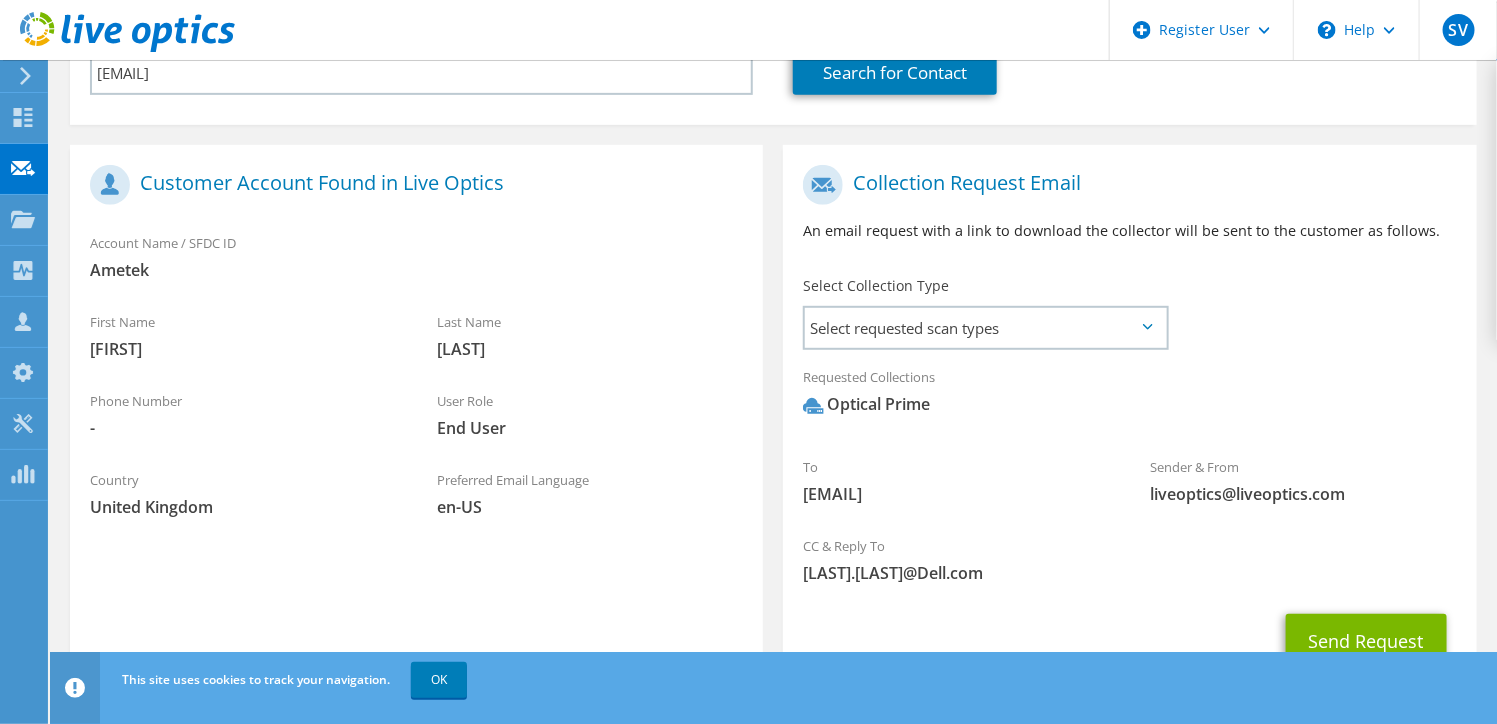 scroll, scrollTop: 447, scrollLeft: 0, axis: vertical 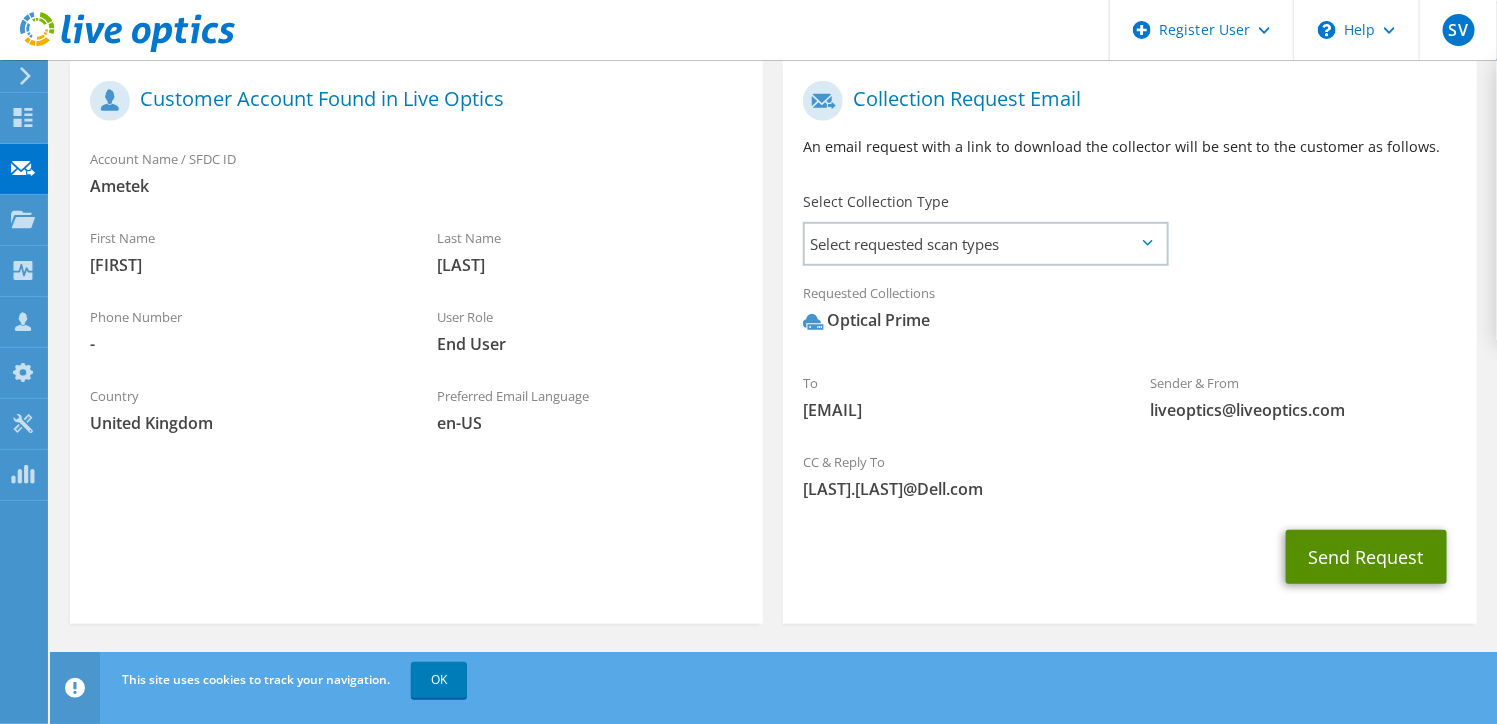 click on "Send Request" at bounding box center [1366, 557] 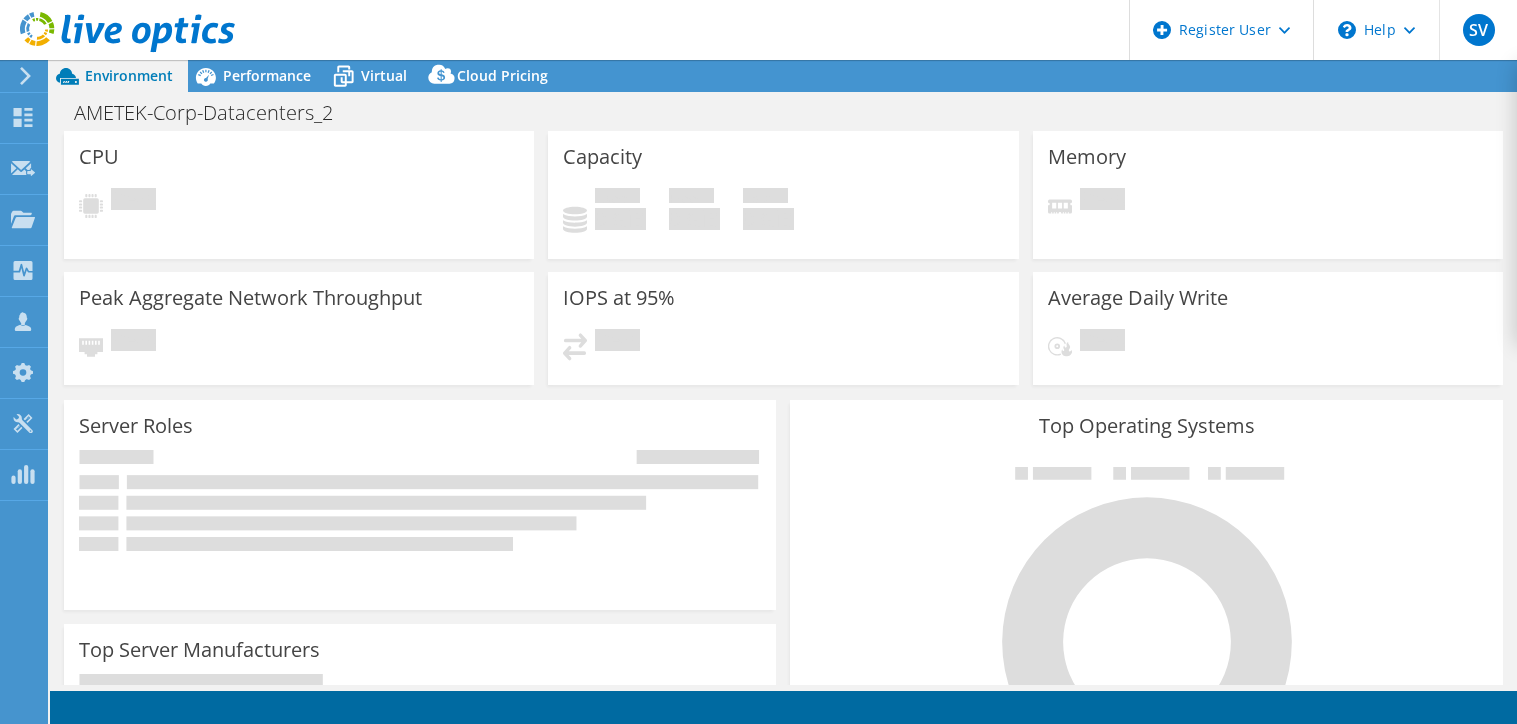 scroll, scrollTop: 0, scrollLeft: 0, axis: both 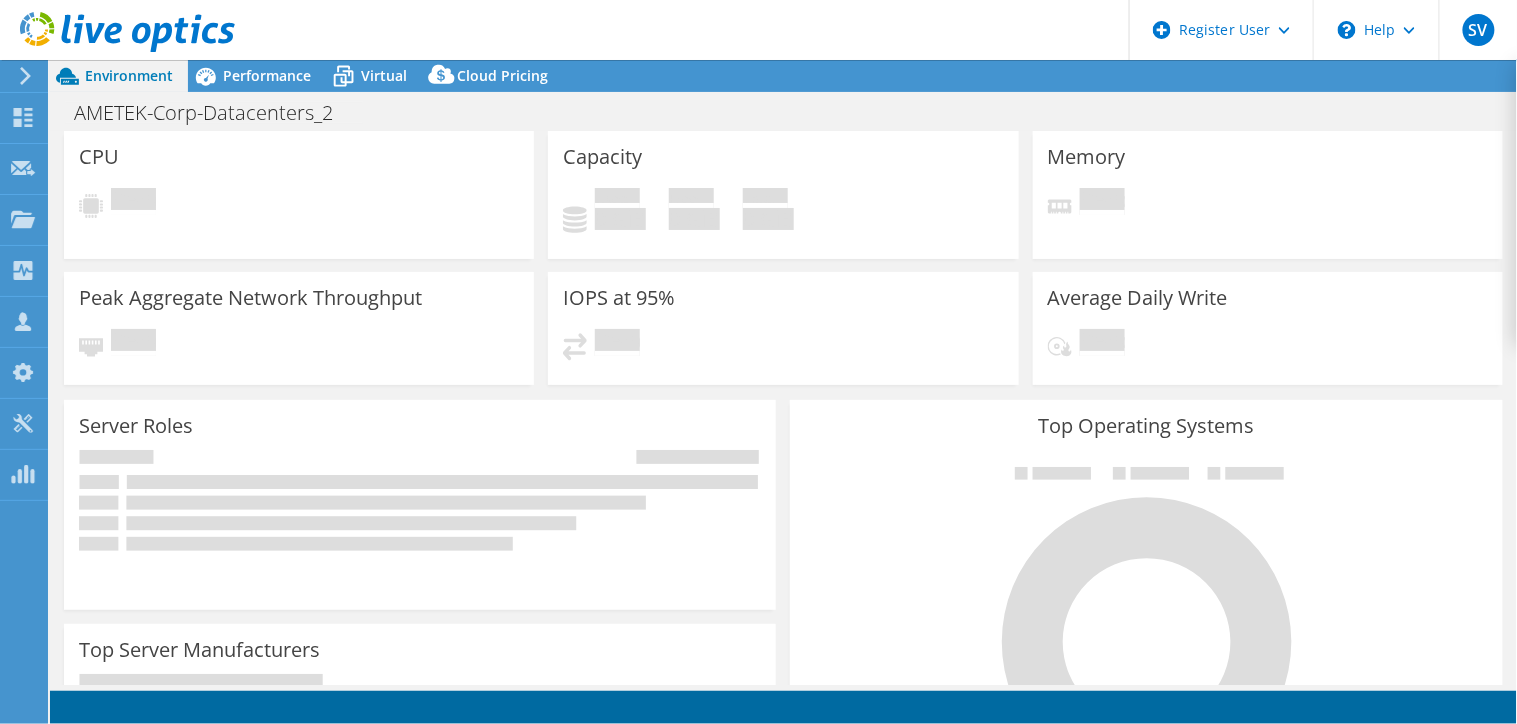select on "EULondon" 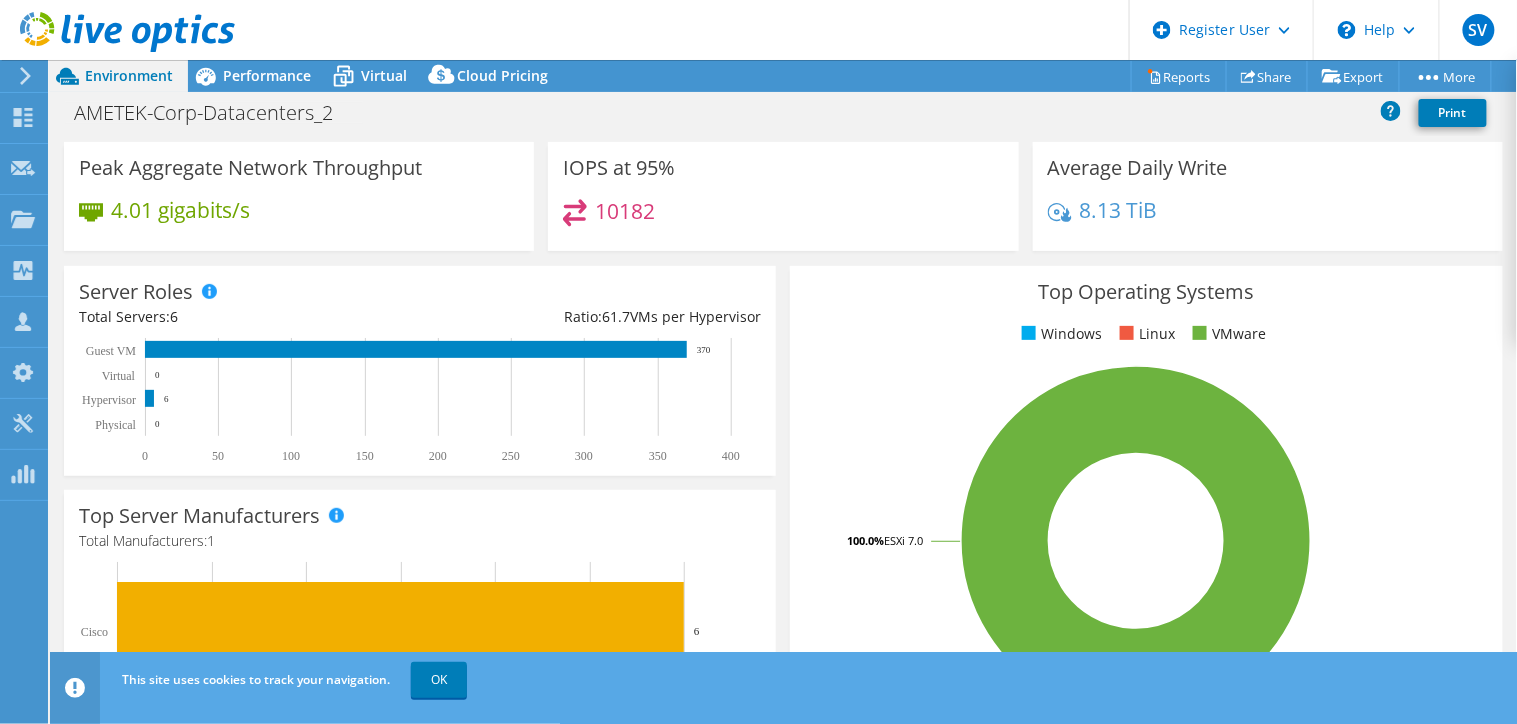 scroll, scrollTop: 0, scrollLeft: 0, axis: both 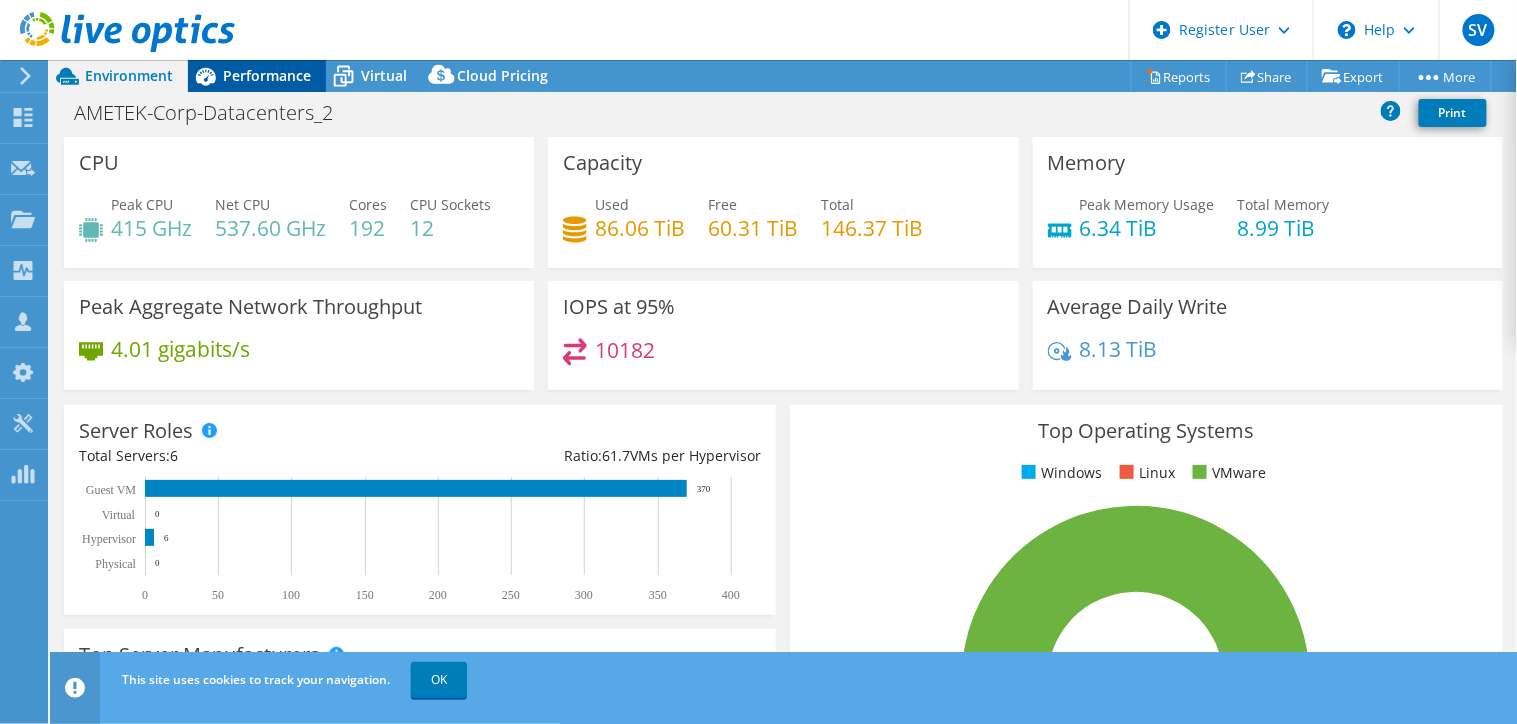 click on "Performance" at bounding box center [267, 75] 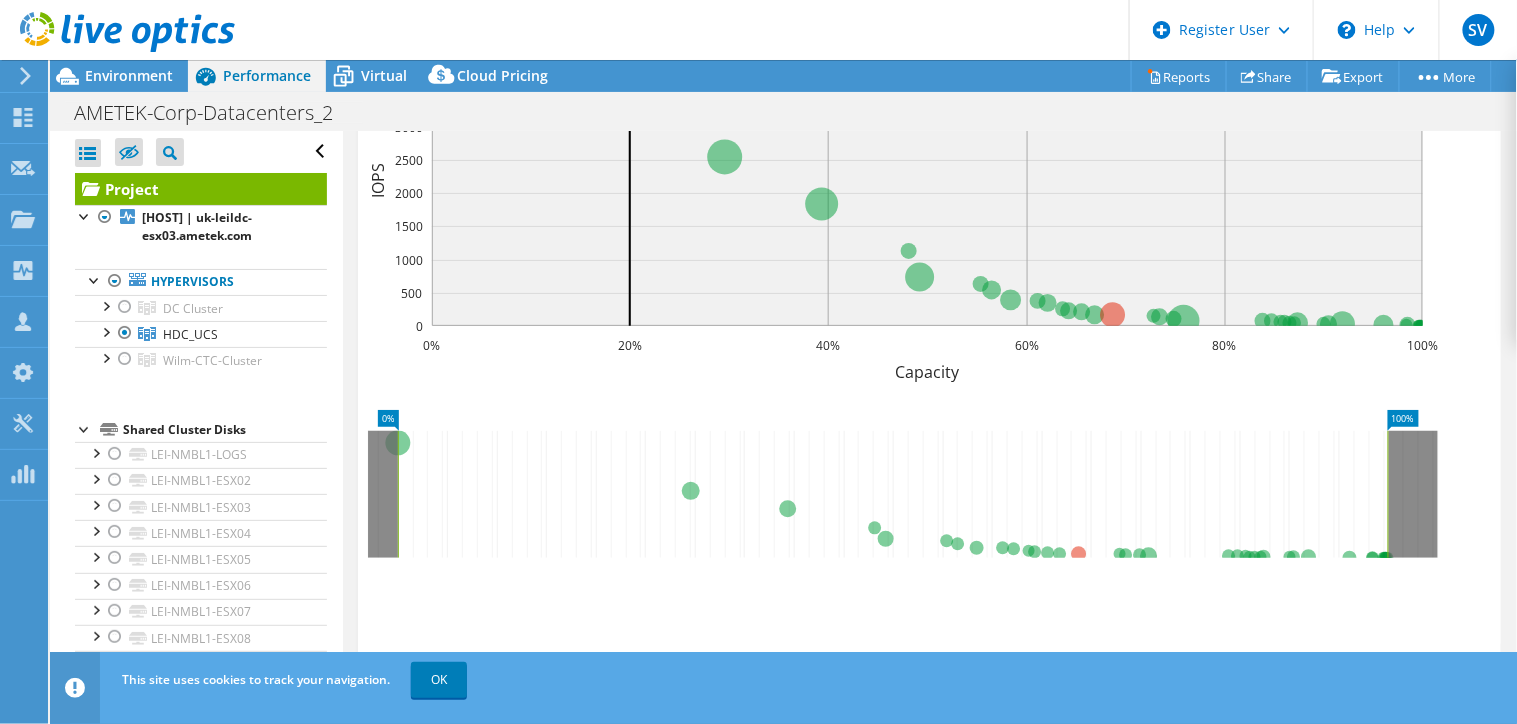 scroll, scrollTop: 821, scrollLeft: 0, axis: vertical 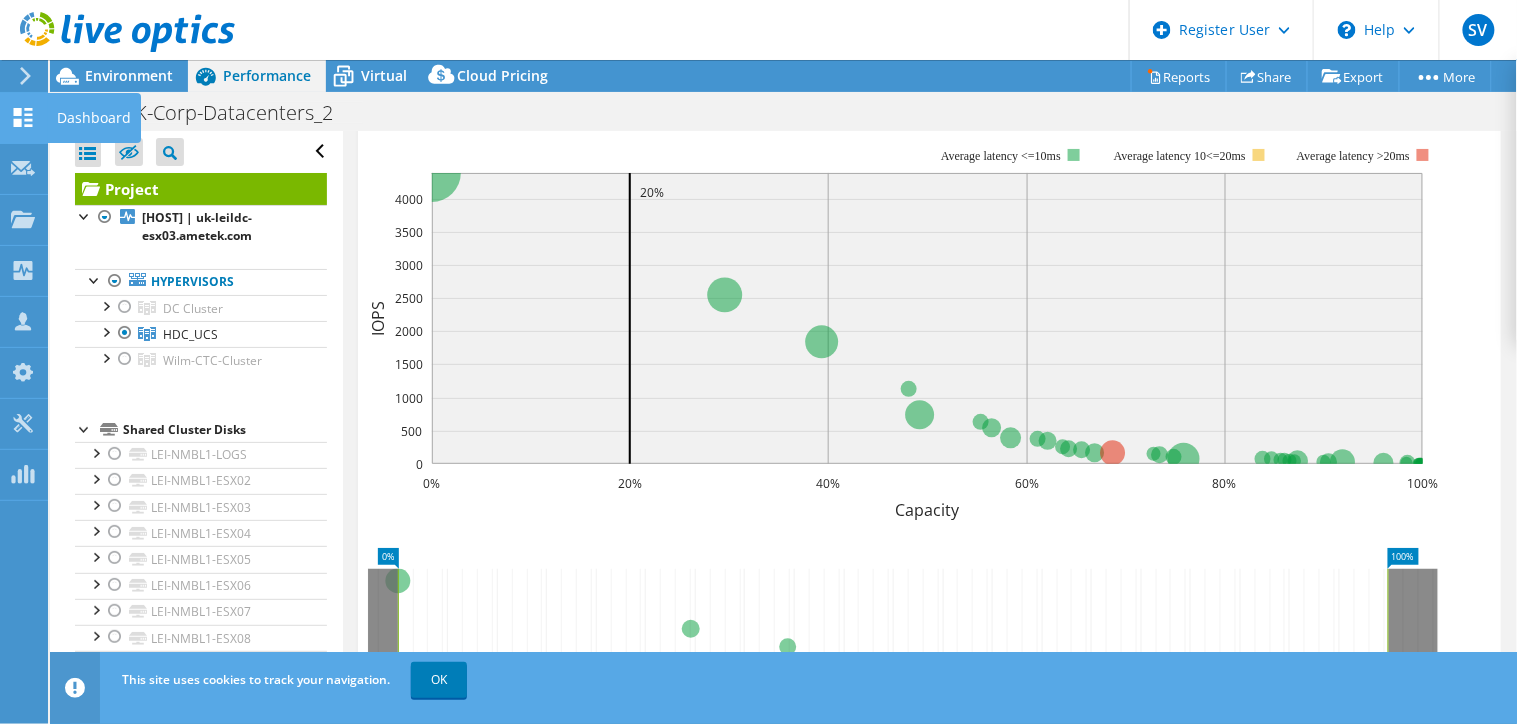 click 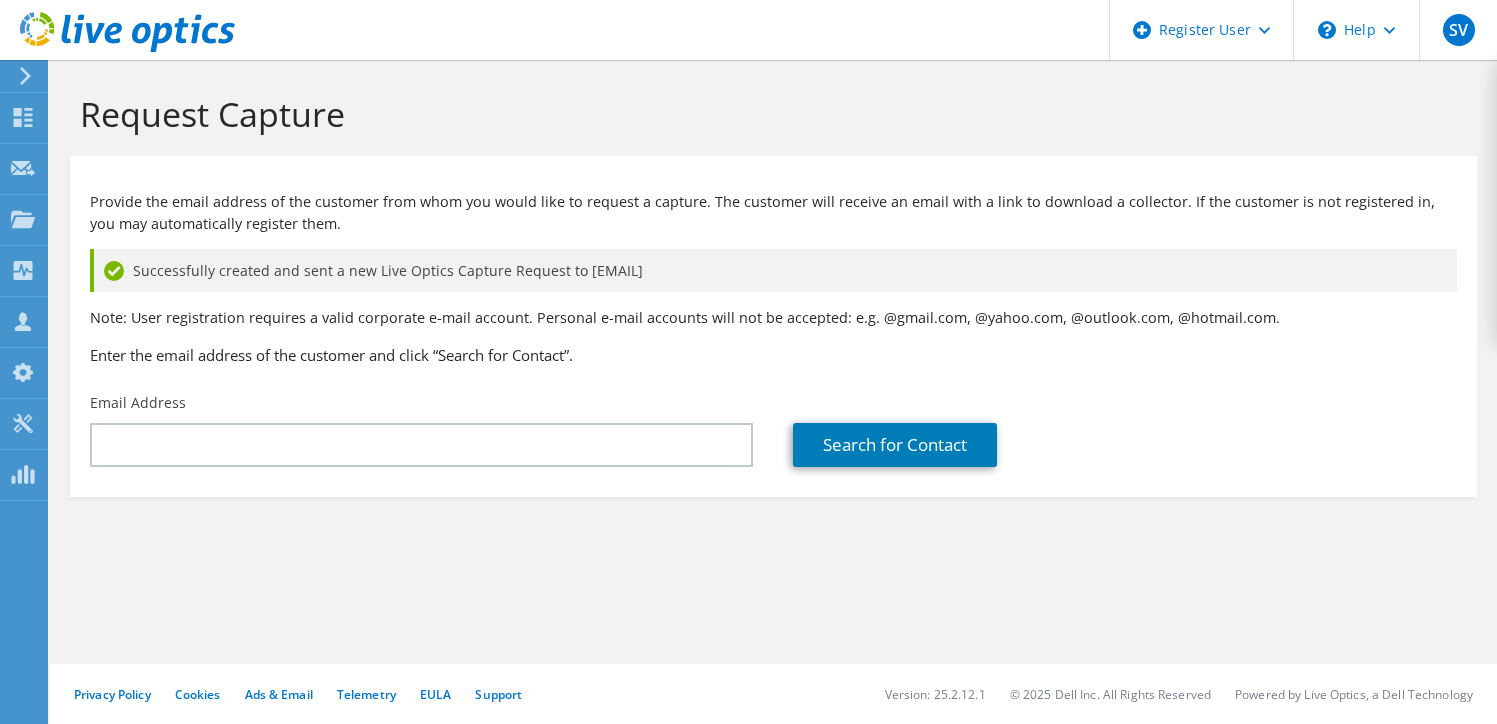 scroll, scrollTop: 0, scrollLeft: 0, axis: both 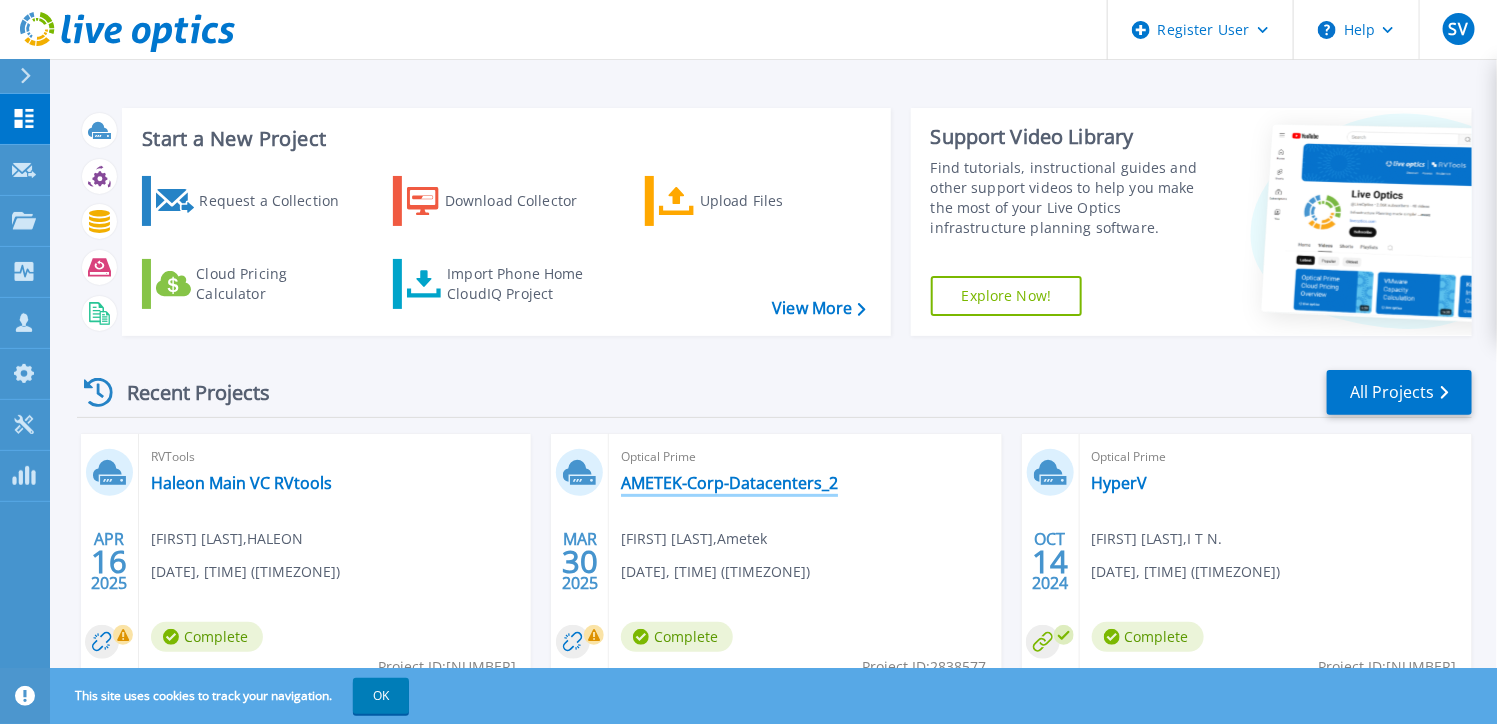 drag, startPoint x: 433, startPoint y: 0, endPoint x: 766, endPoint y: 494, distance: 595.7558 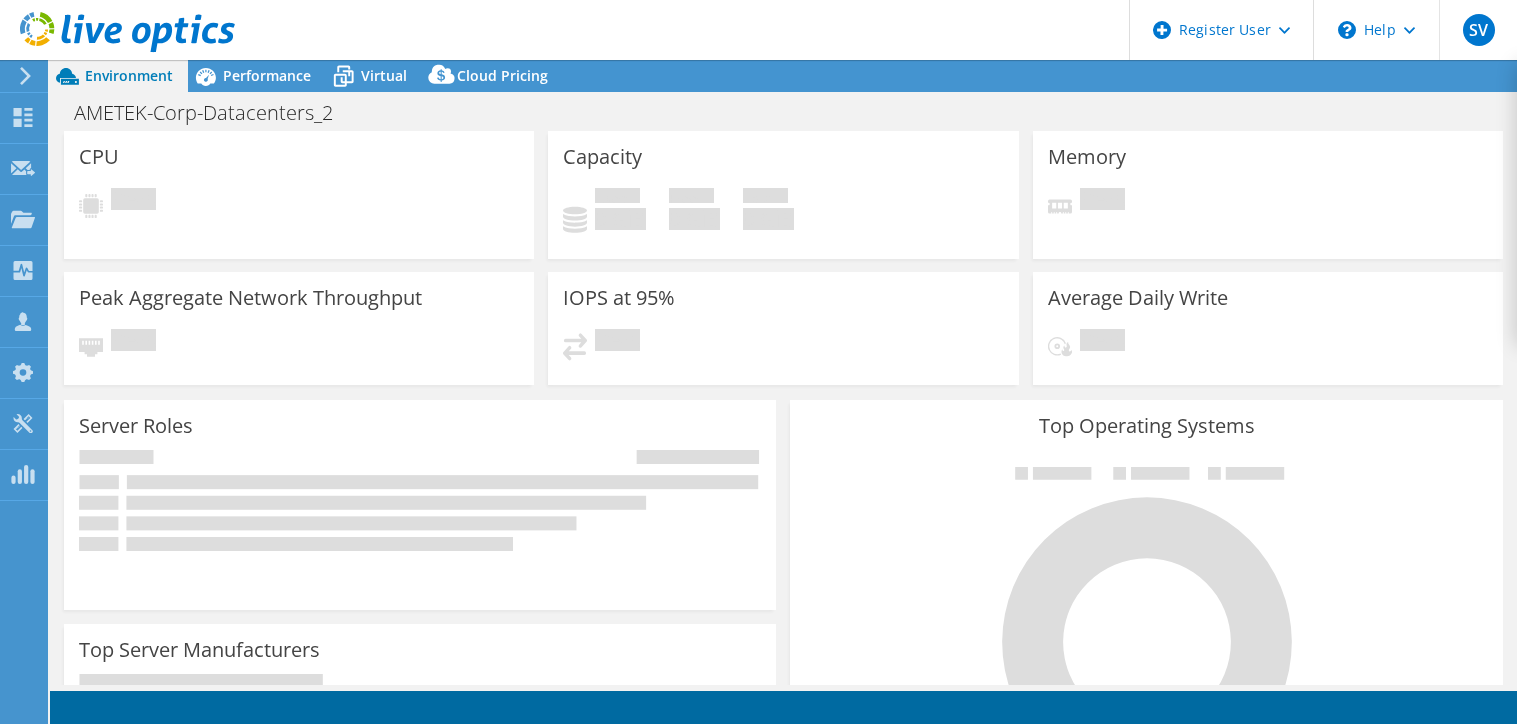 scroll, scrollTop: 0, scrollLeft: 0, axis: both 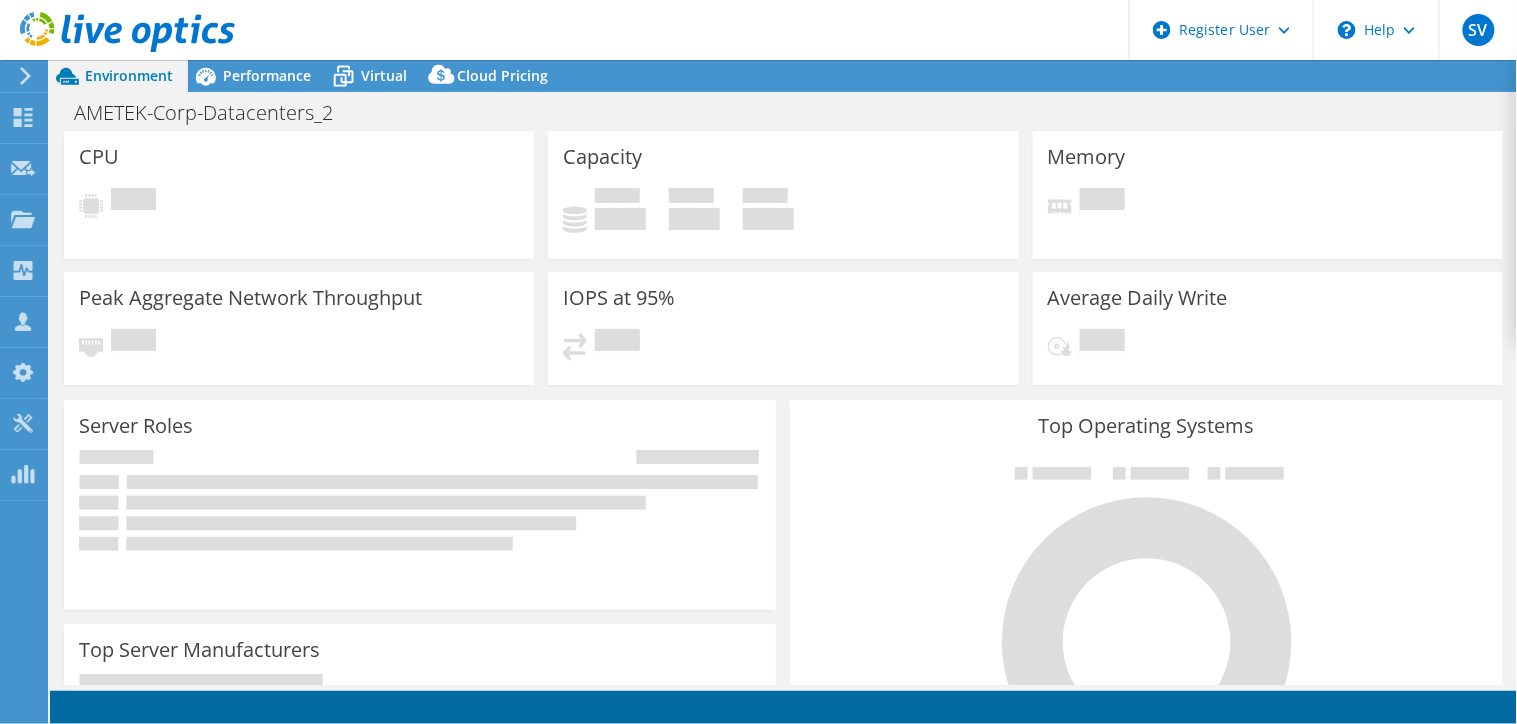 select on "EULondon" 